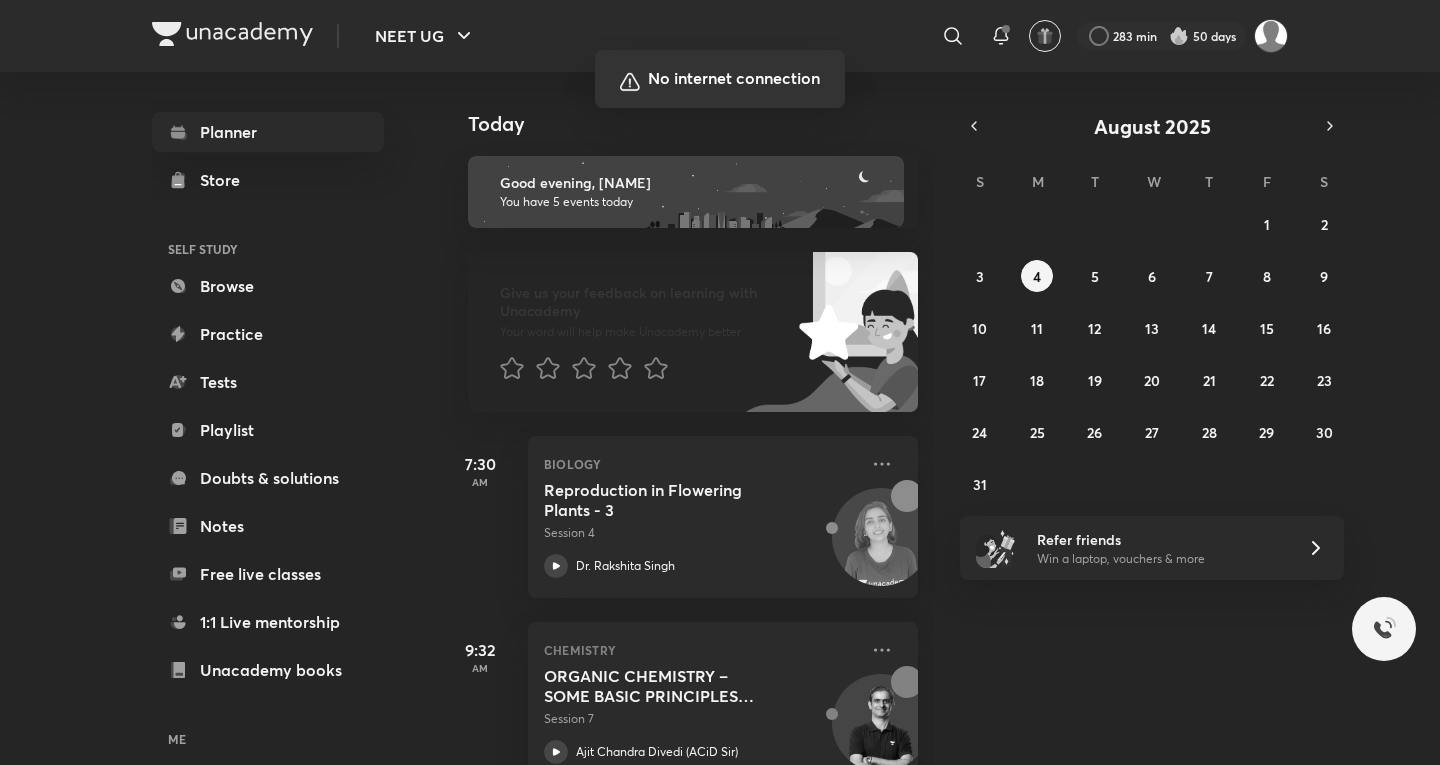 scroll, scrollTop: 0, scrollLeft: 0, axis: both 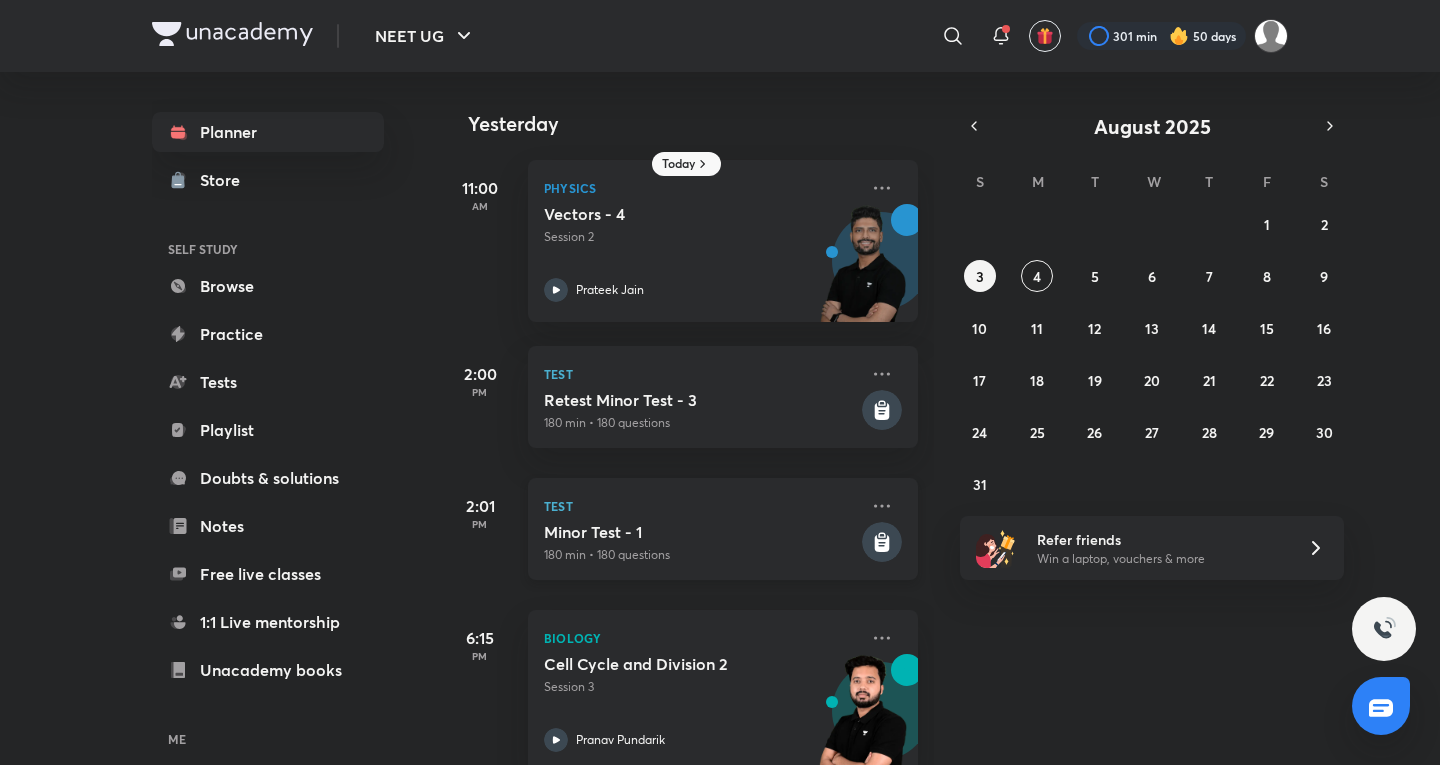 click on "Test" at bounding box center [701, 506] 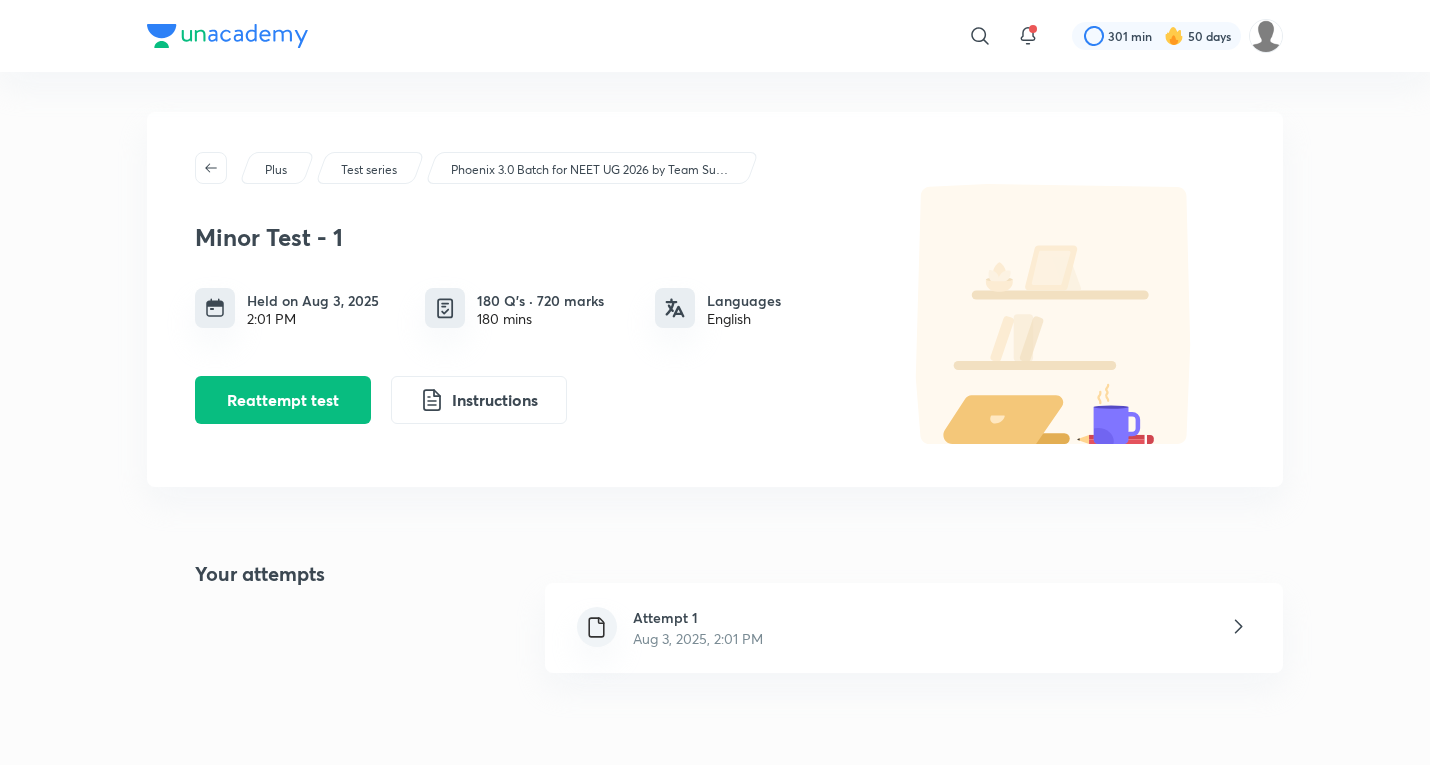 click on "Attempt 1 Aug 3, 2025, 2:01 PM" at bounding box center (914, 628) 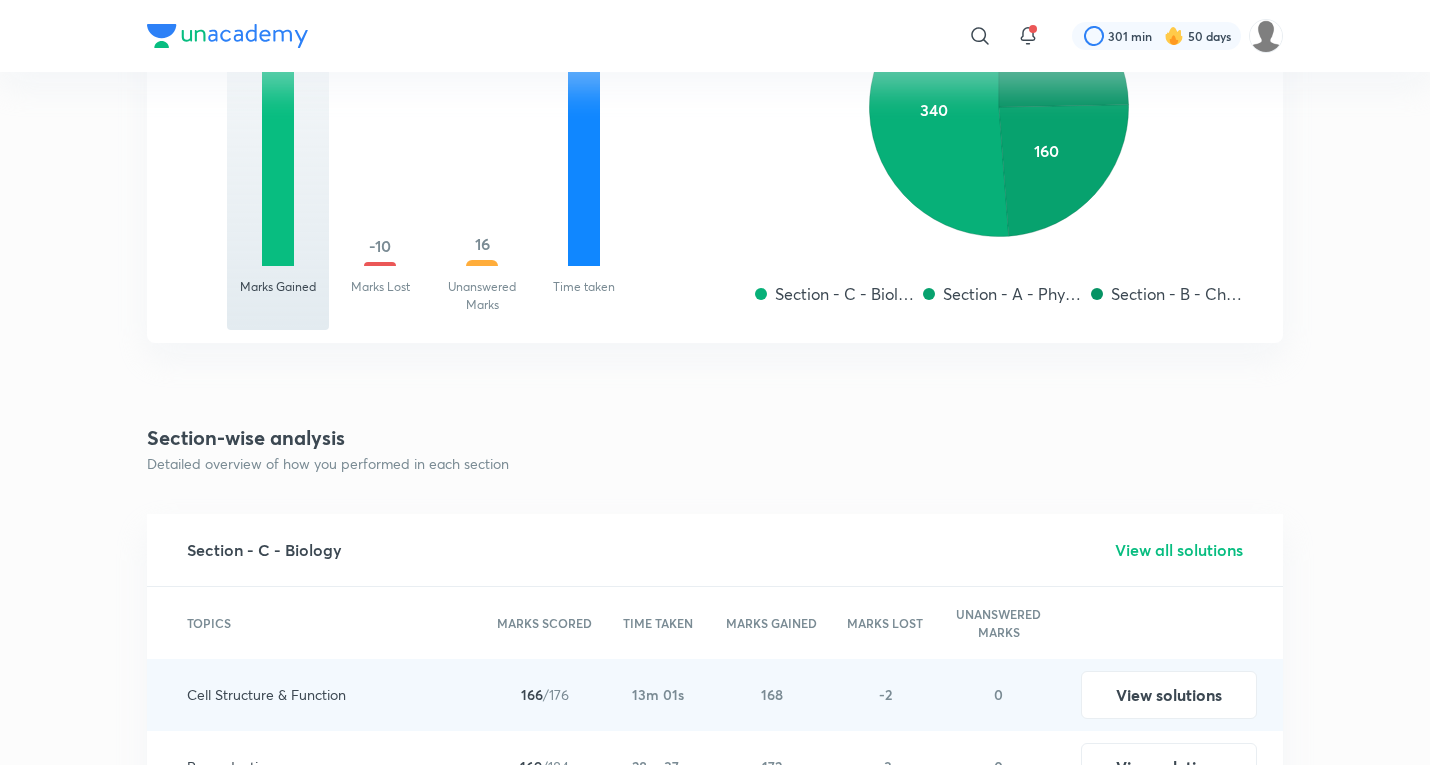 scroll, scrollTop: 2667, scrollLeft: 0, axis: vertical 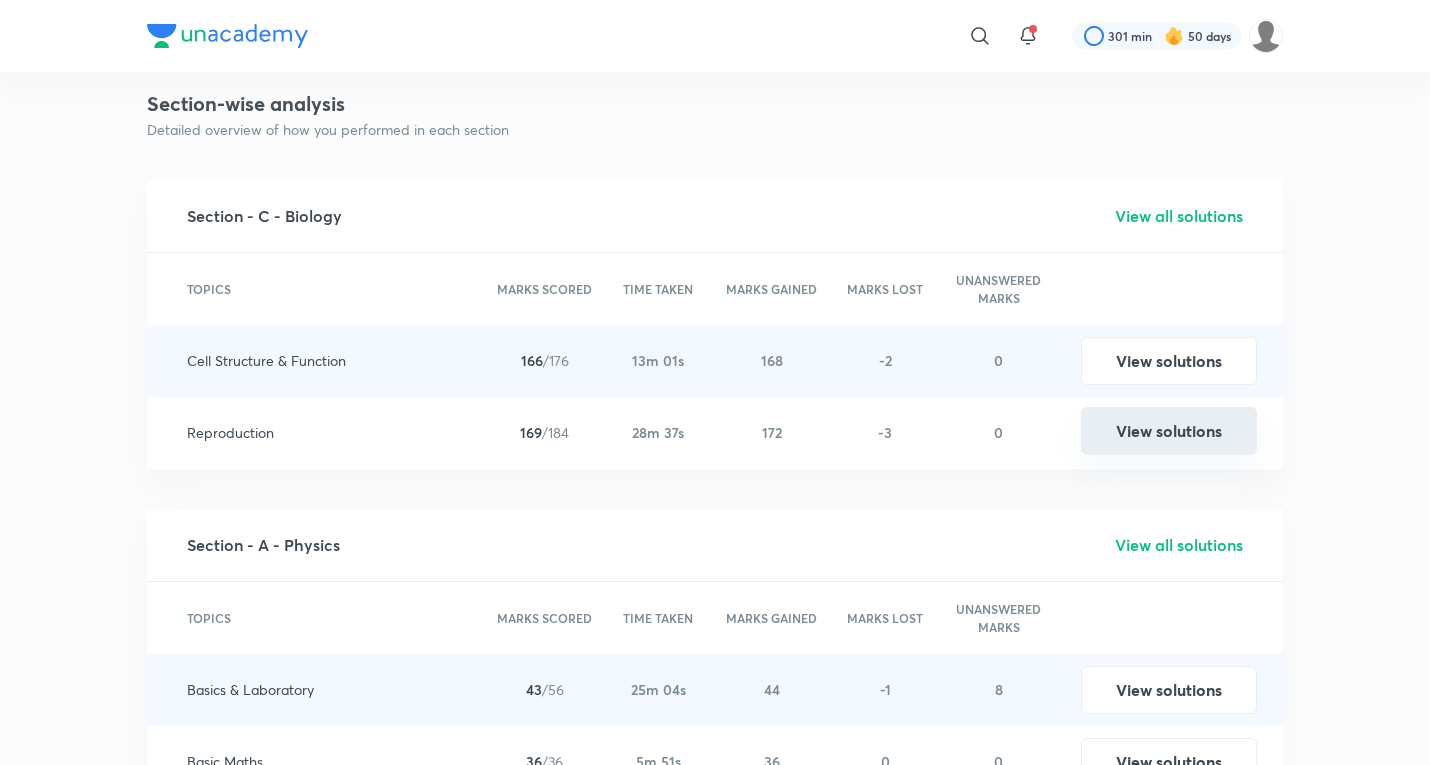 click on "View solutions" at bounding box center (1169, 431) 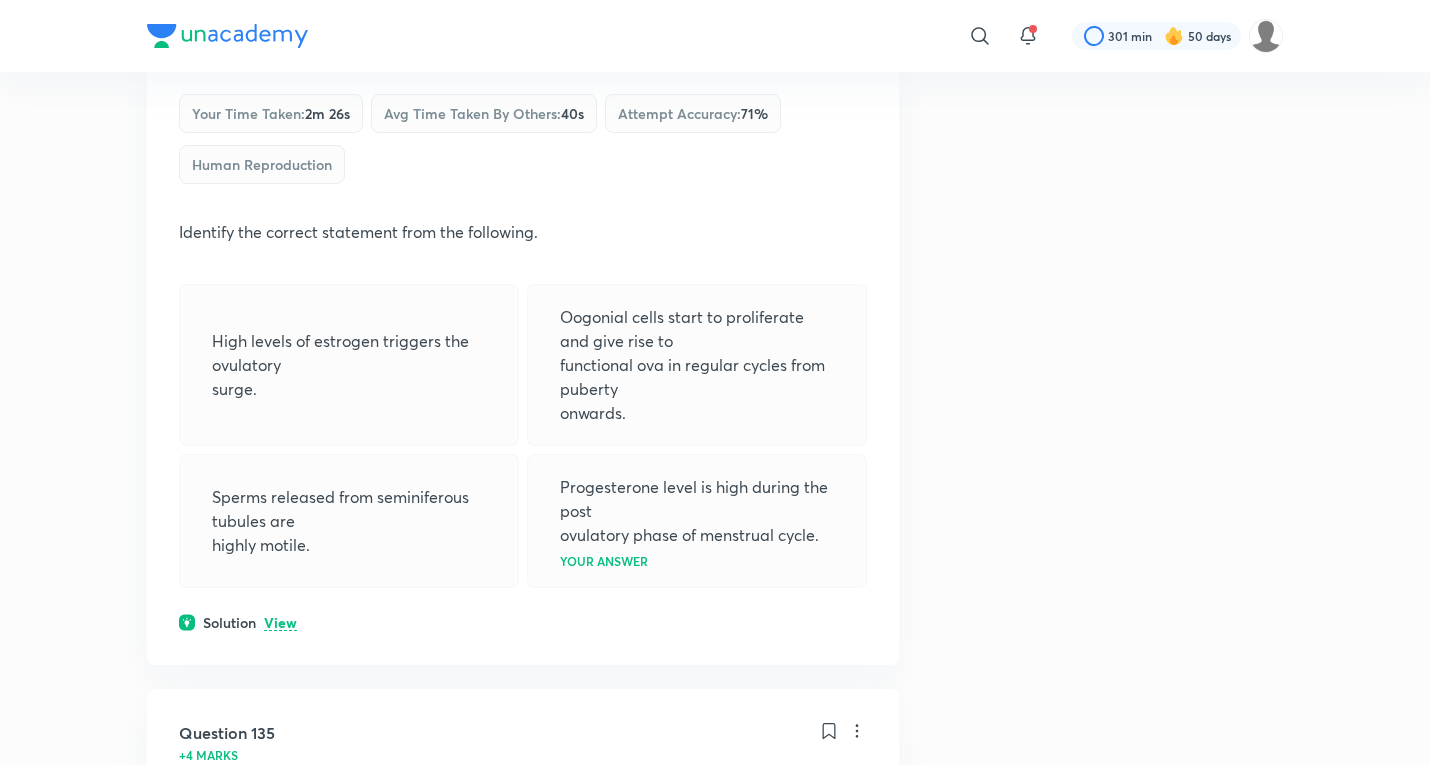 scroll, scrollTop: 26667, scrollLeft: 0, axis: vertical 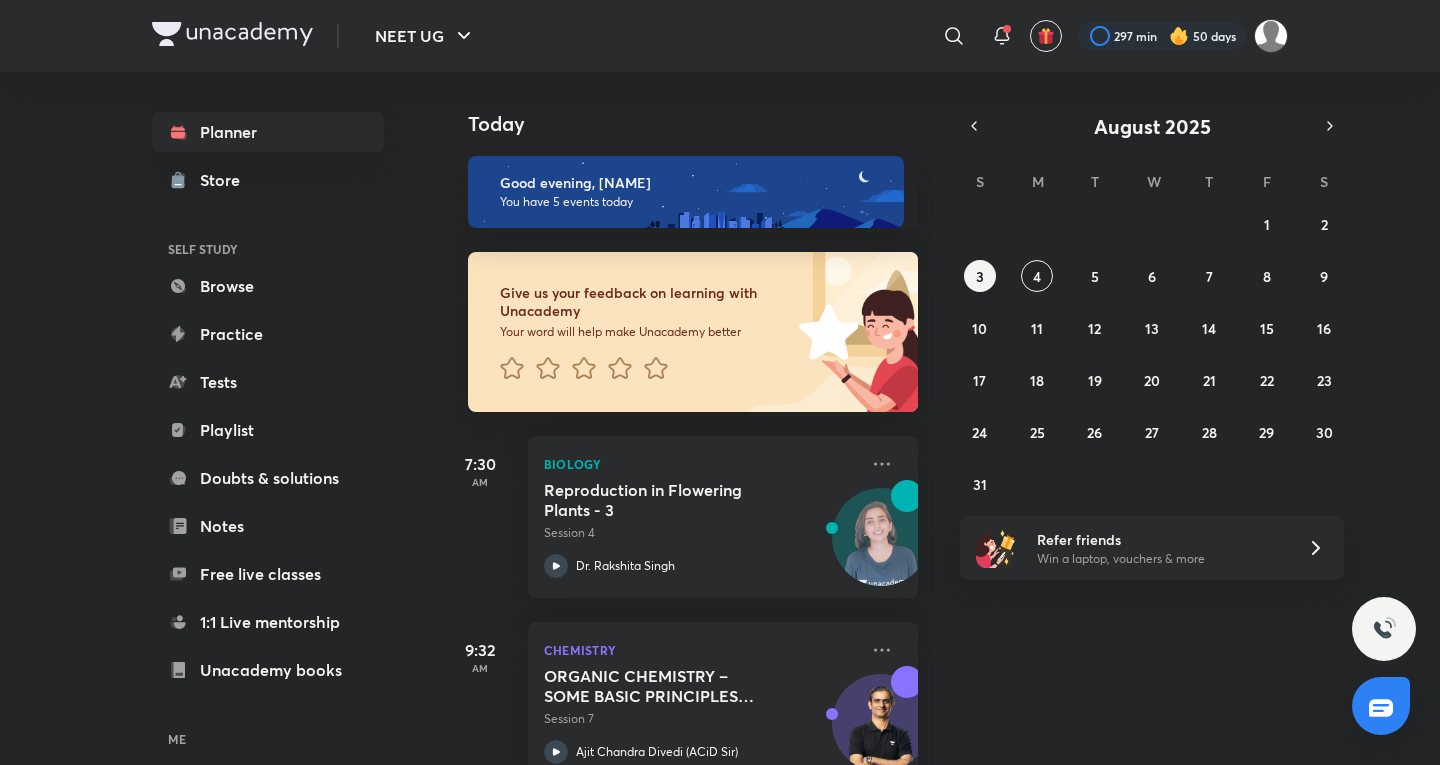 click on "27 28 29 30 31 1 2 3 4 5 6 7 8 9 10 11 12 13 14 15 16 17 18 19 20 21 22 23 24 25 26 27 28 29 30 31 1 2 3 4 5 6" at bounding box center [1152, 354] 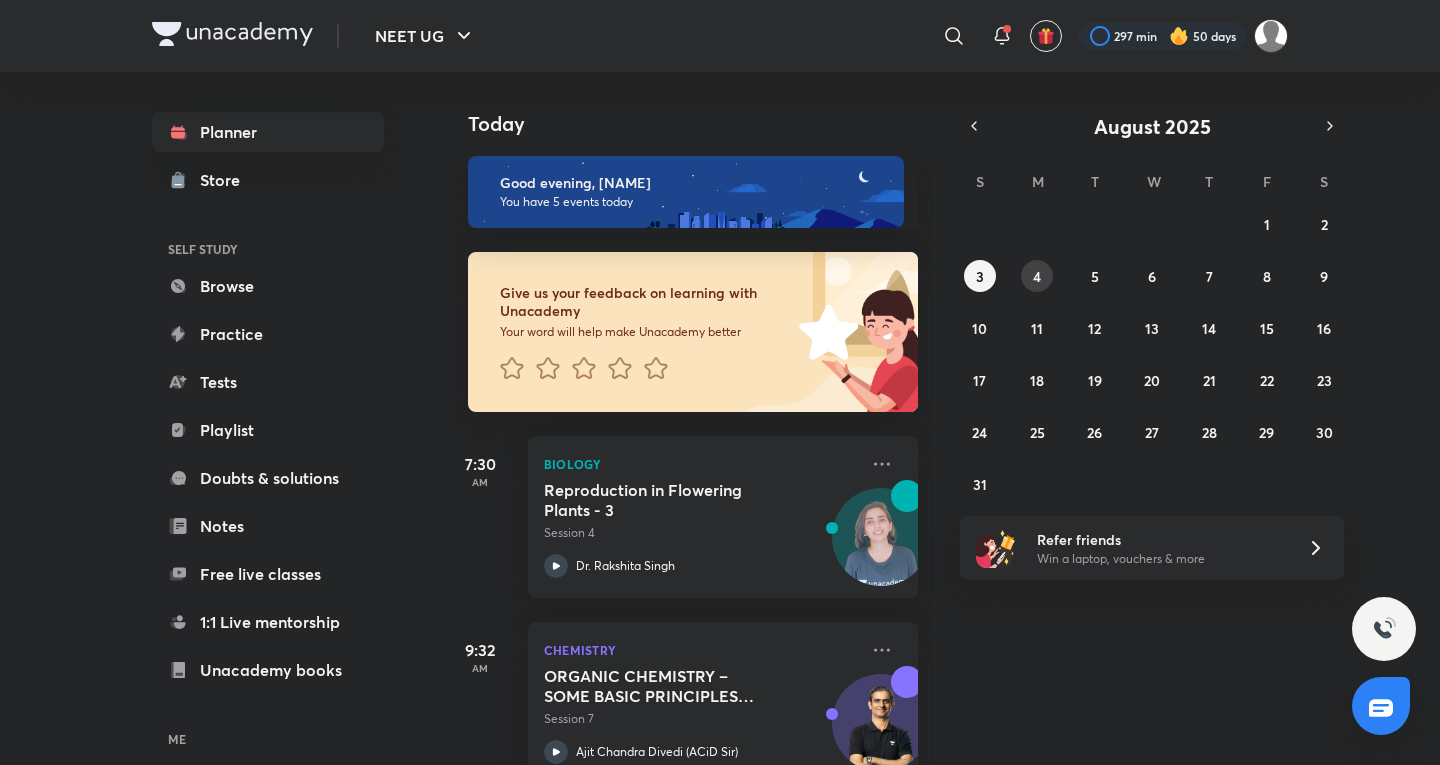 click on "4" at bounding box center [1037, 276] 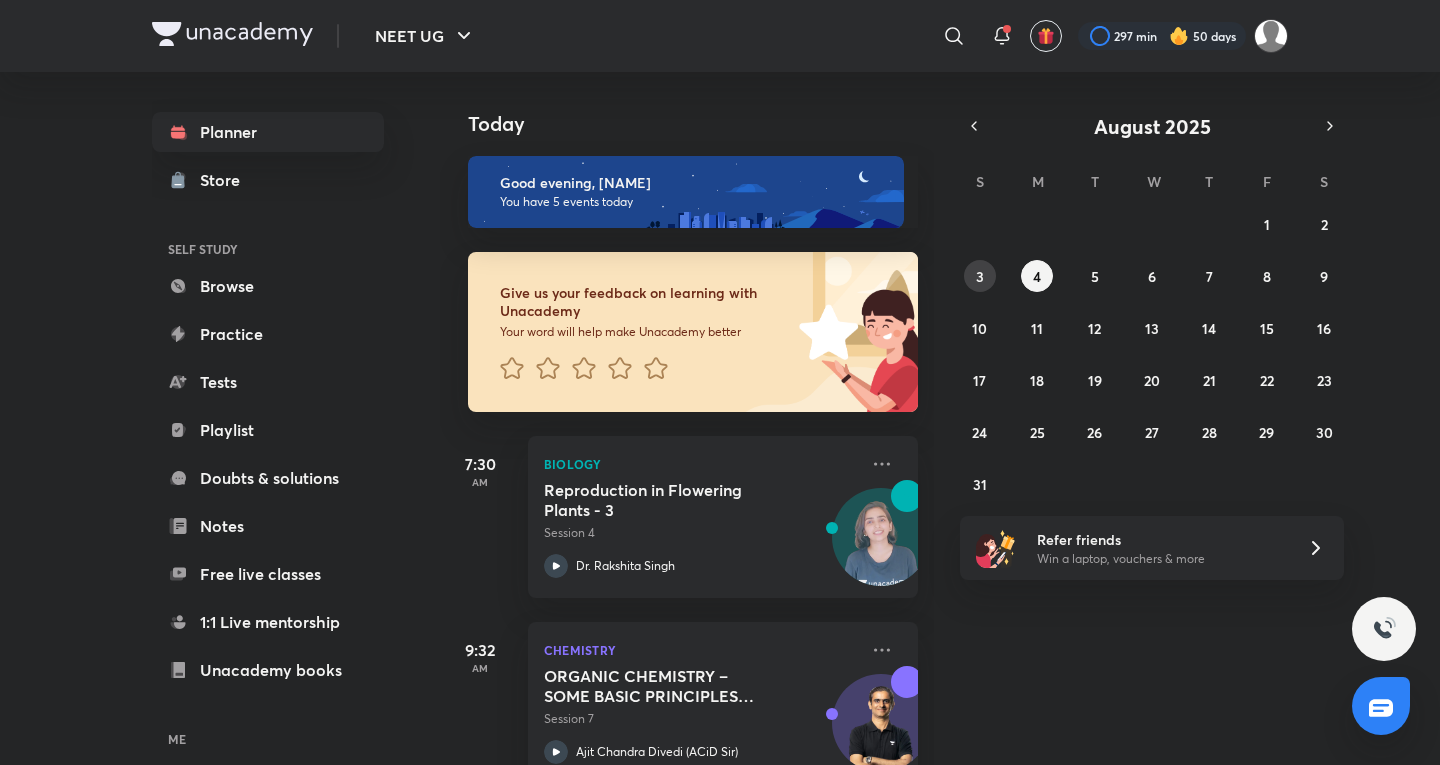 click on "3" at bounding box center [980, 276] 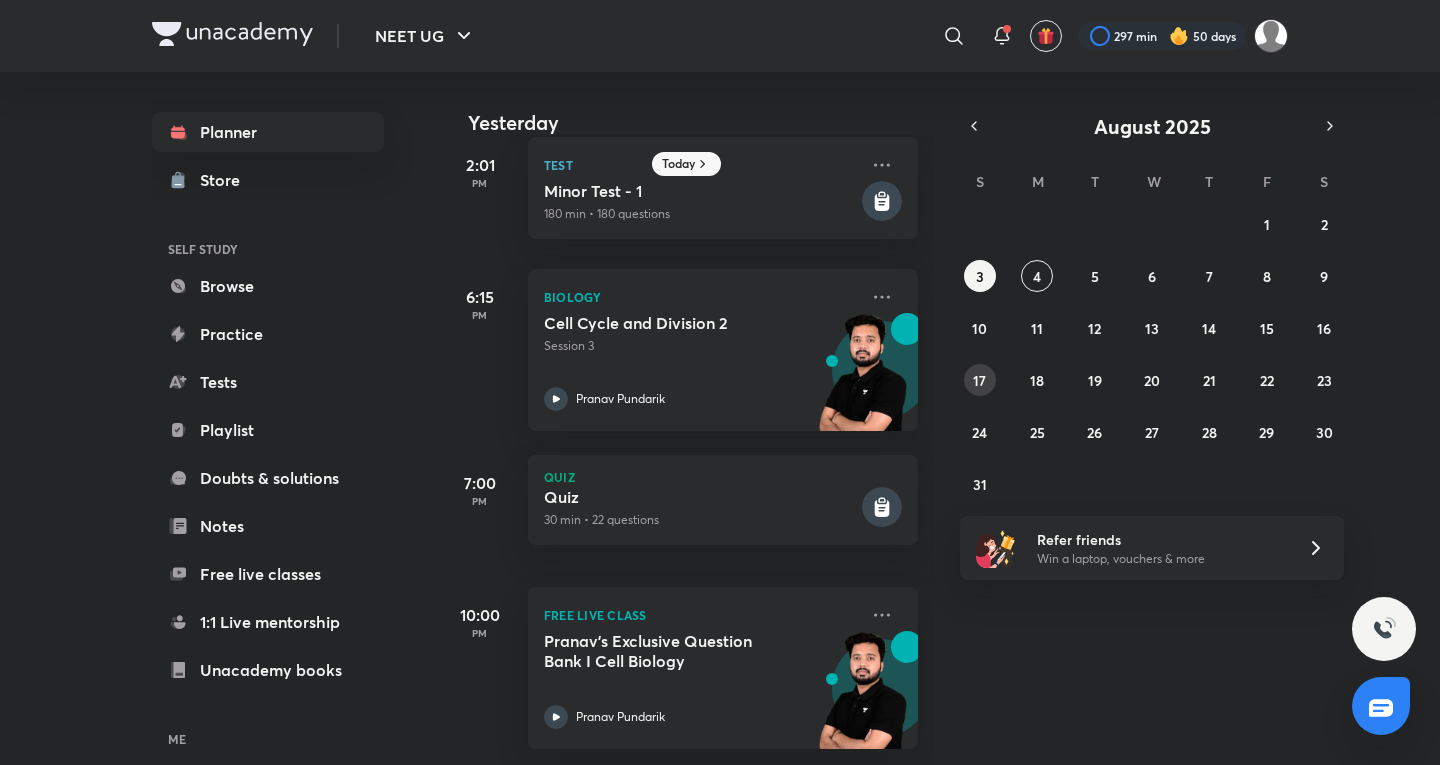 scroll, scrollTop: 0, scrollLeft: 0, axis: both 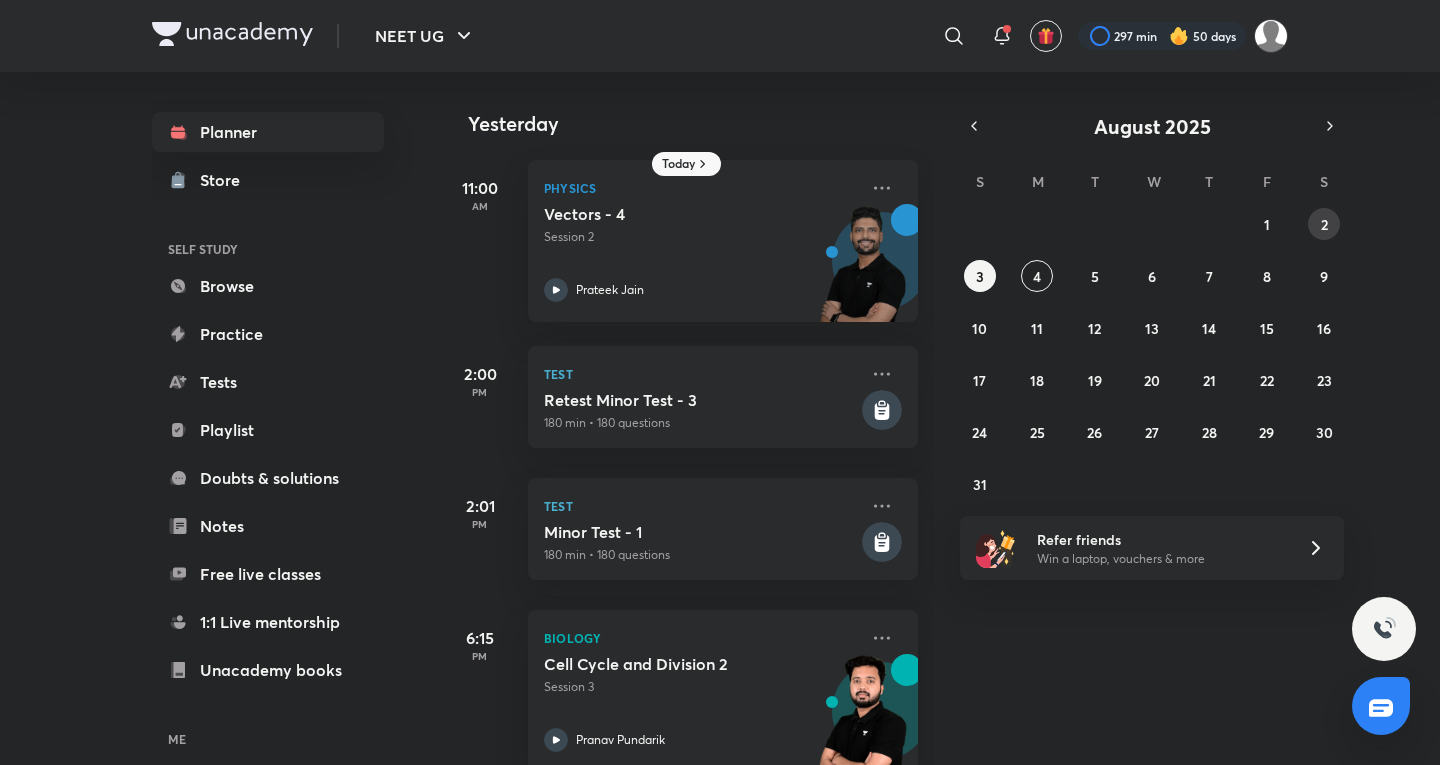 click on "2" at bounding box center [1324, 224] 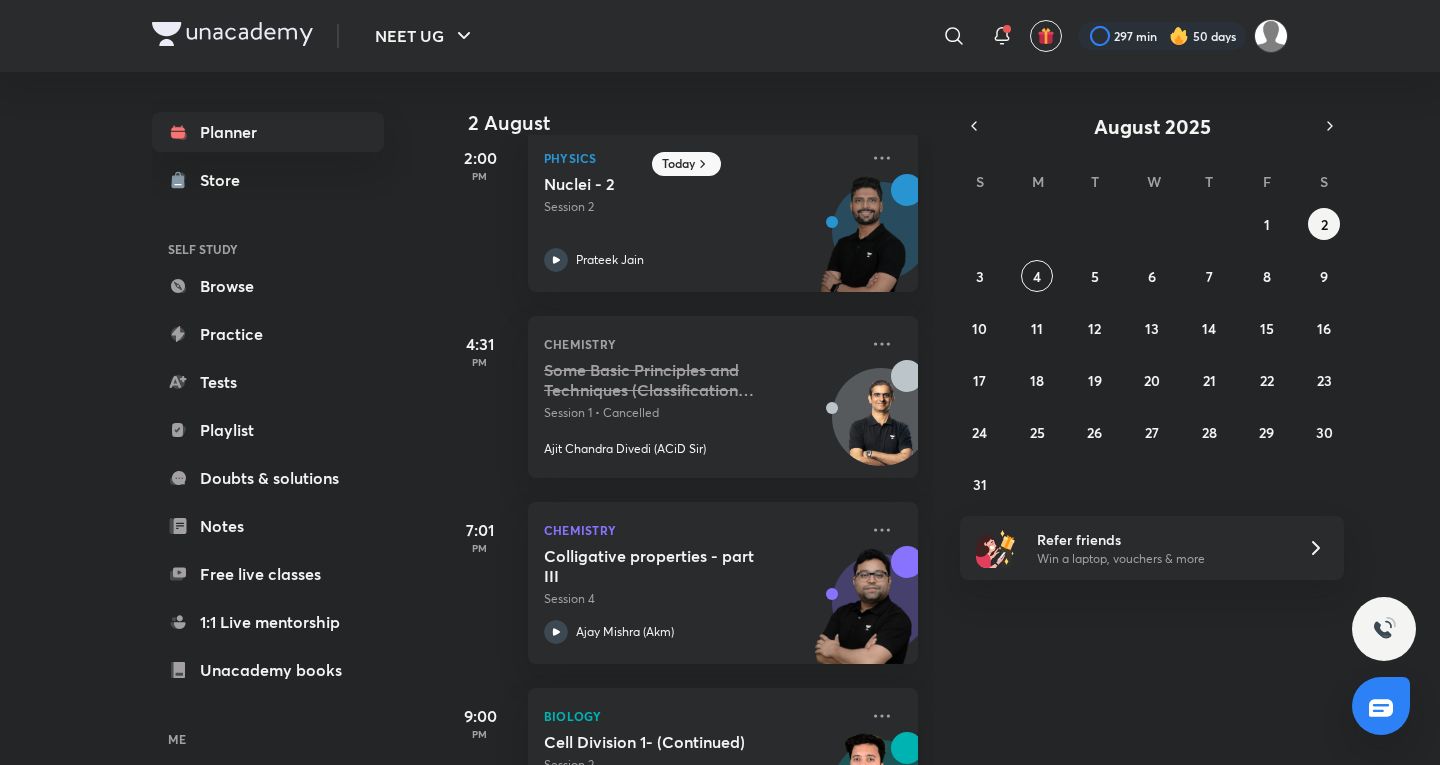 scroll, scrollTop: 518, scrollLeft: 0, axis: vertical 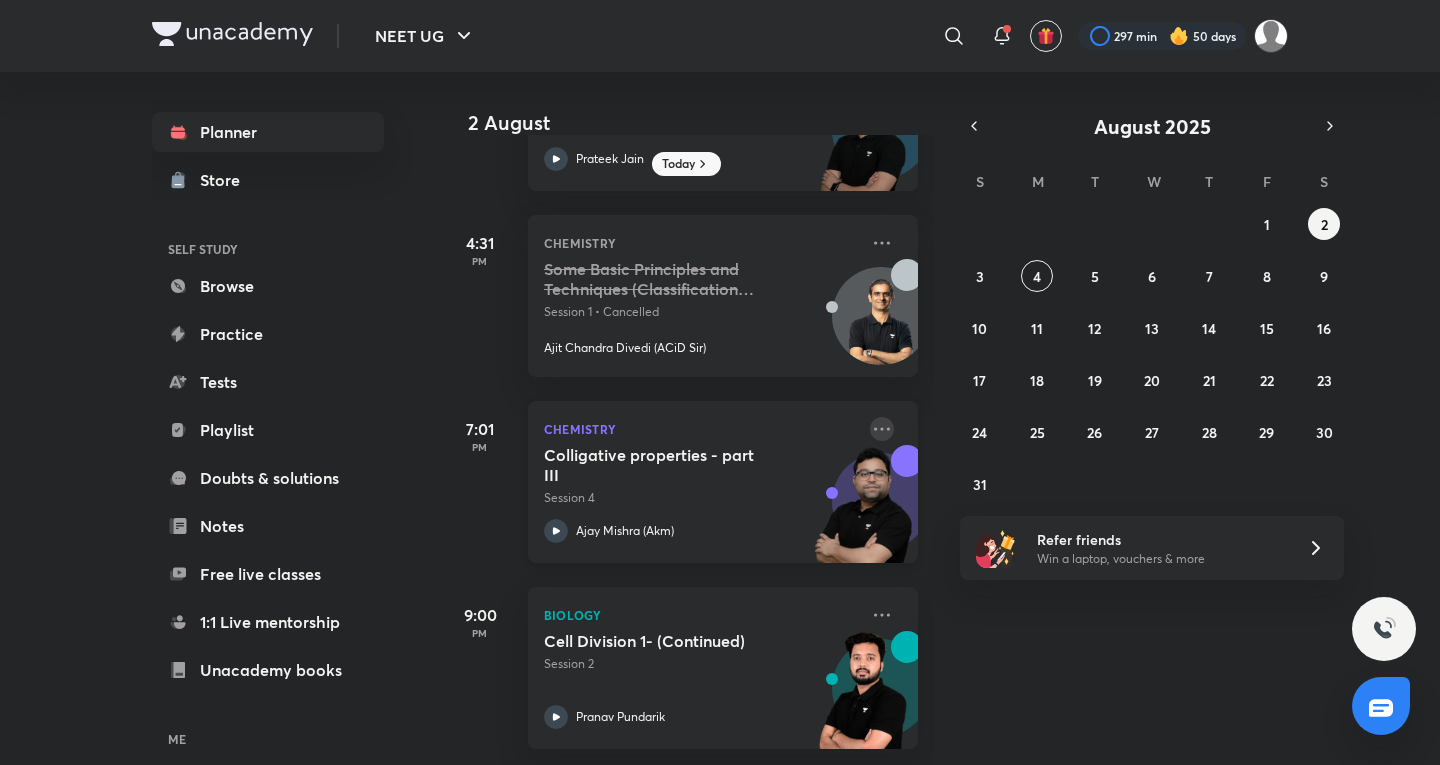 click 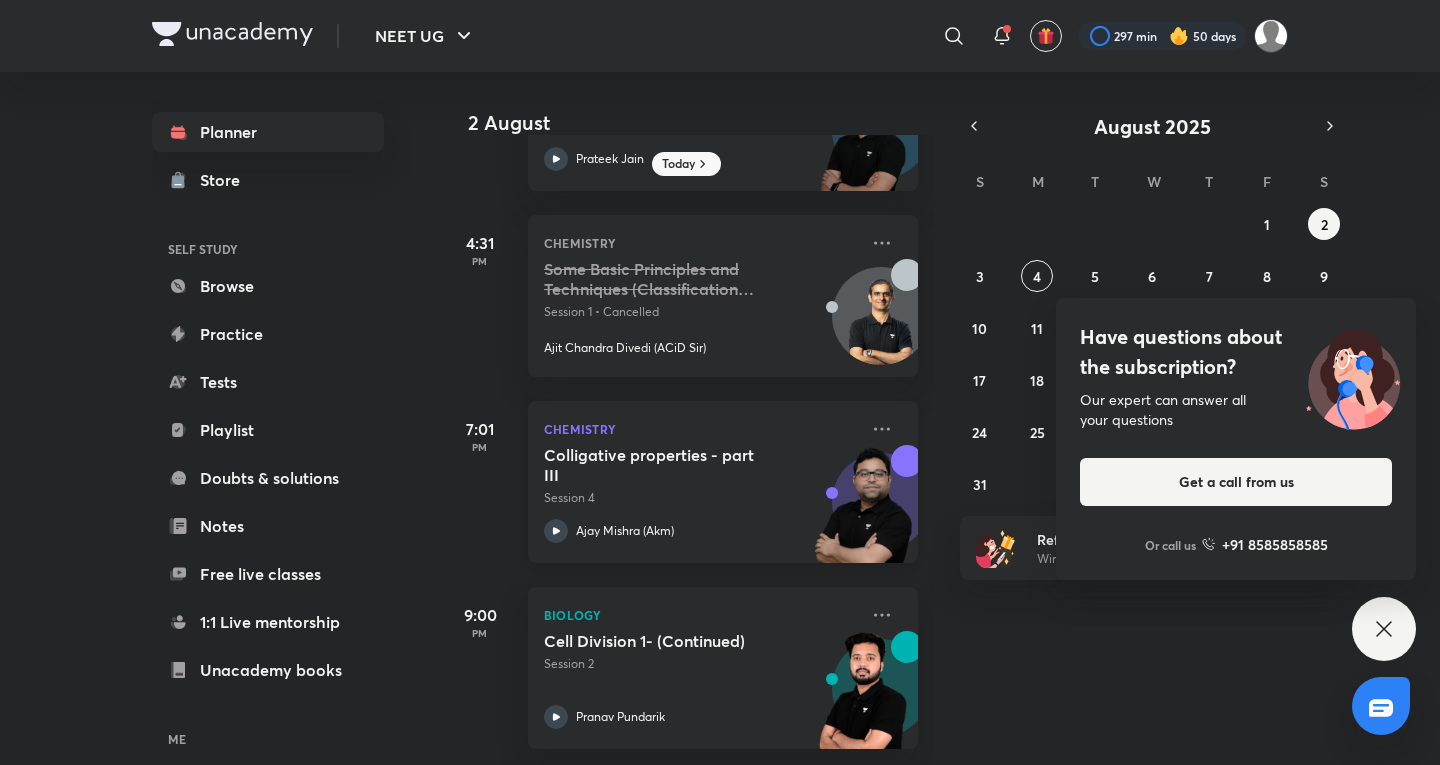 click on "Ajay Mishra (Akm)" at bounding box center [701, 531] 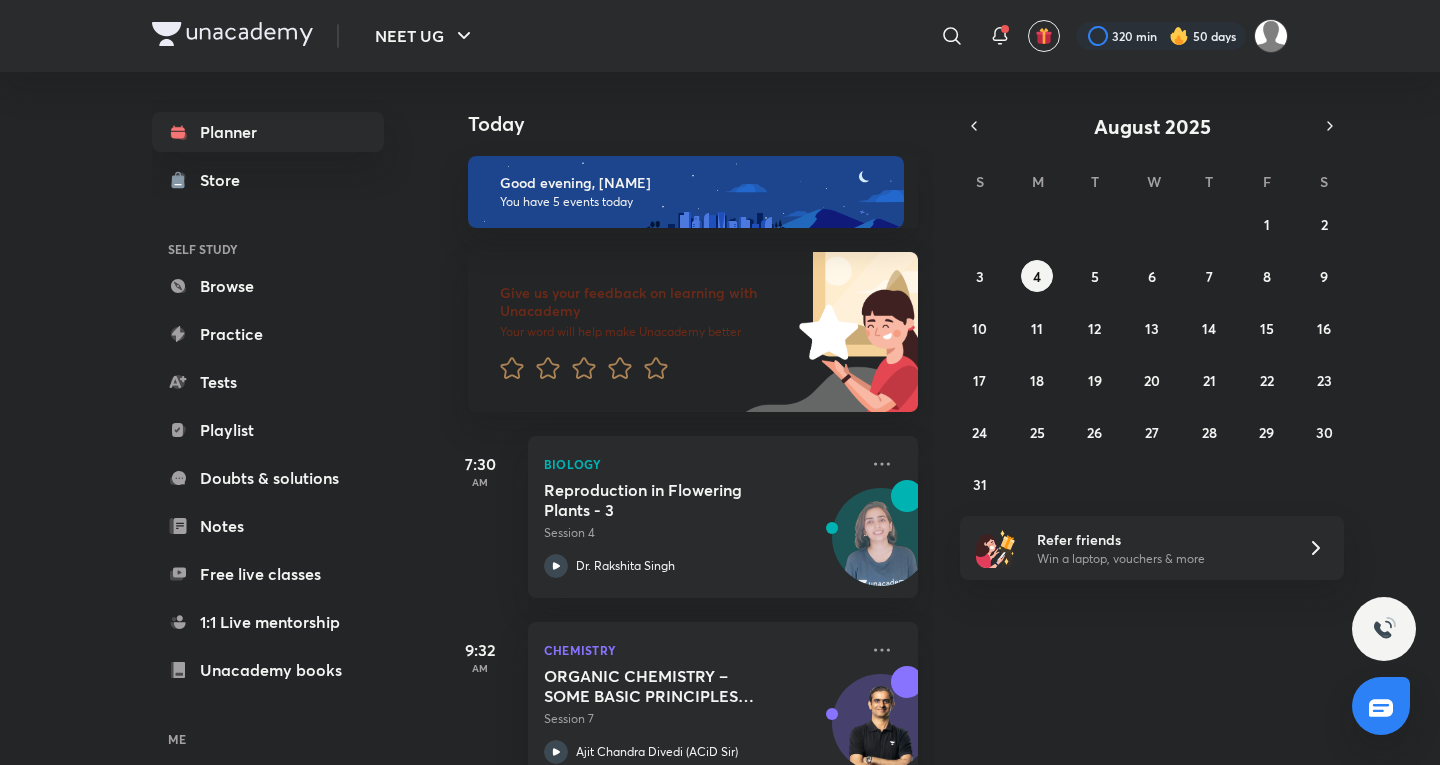 scroll, scrollTop: 0, scrollLeft: 0, axis: both 